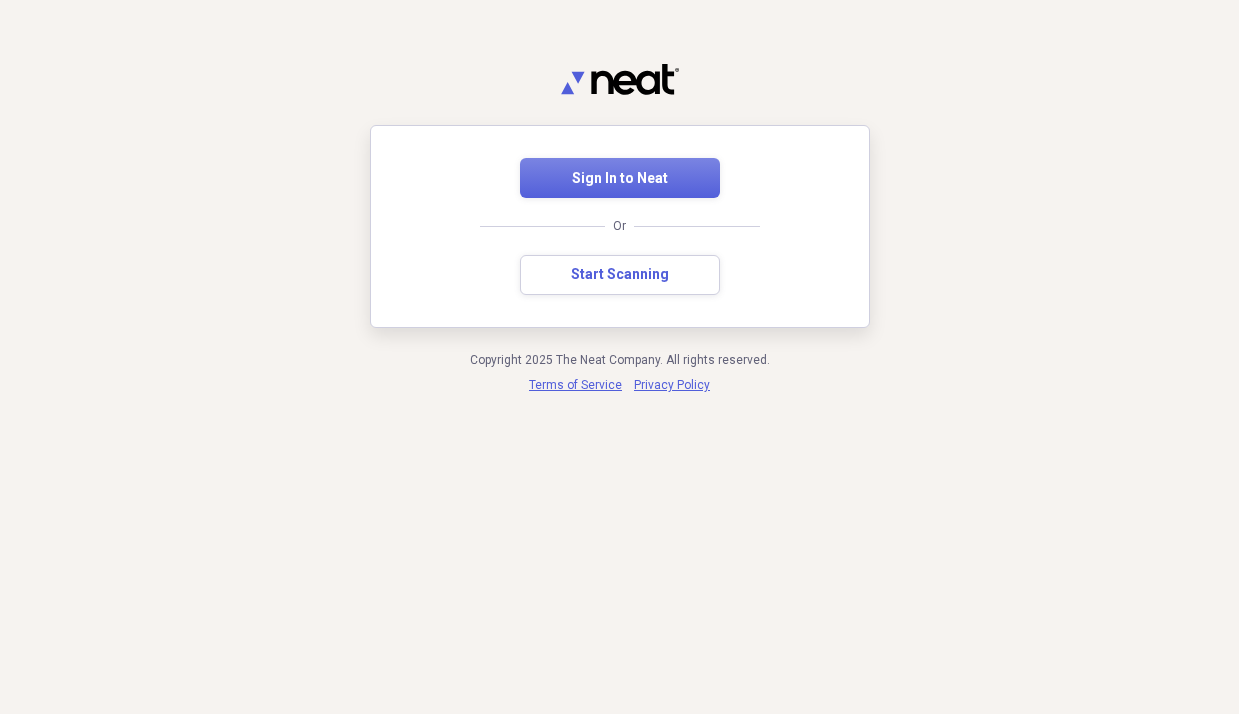scroll, scrollTop: 0, scrollLeft: 0, axis: both 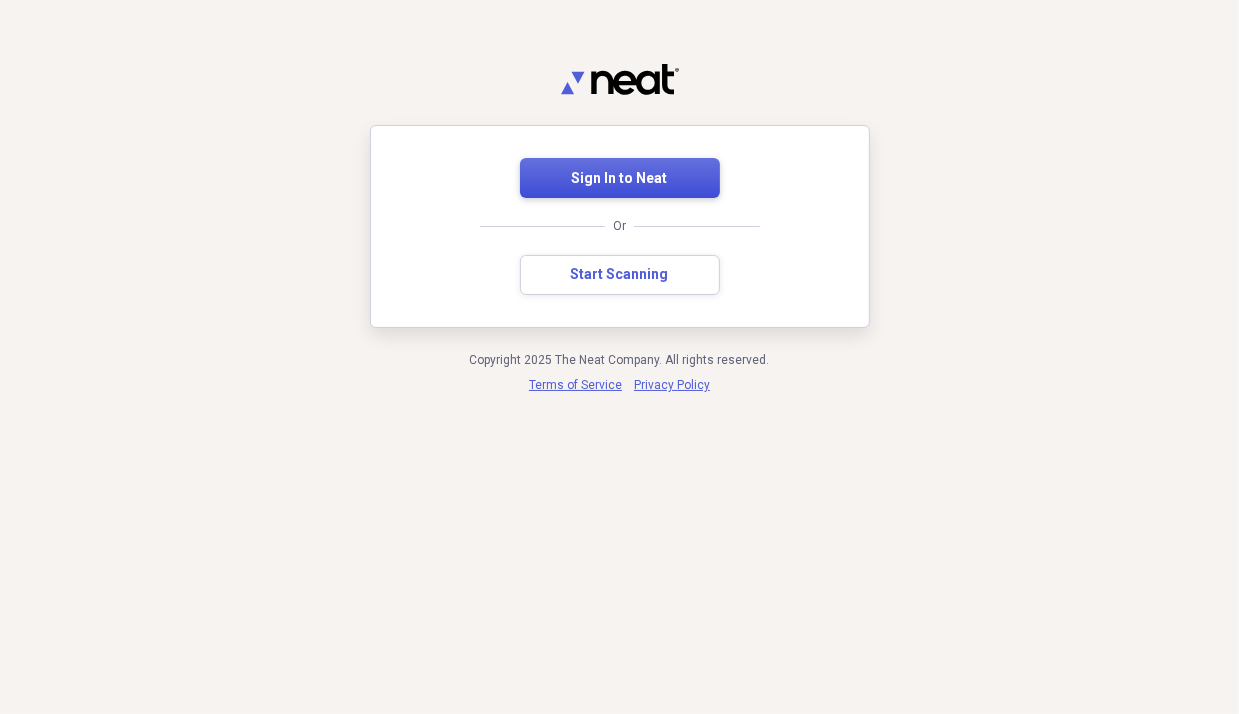 click on "Sign In to Neat" at bounding box center [620, 179] 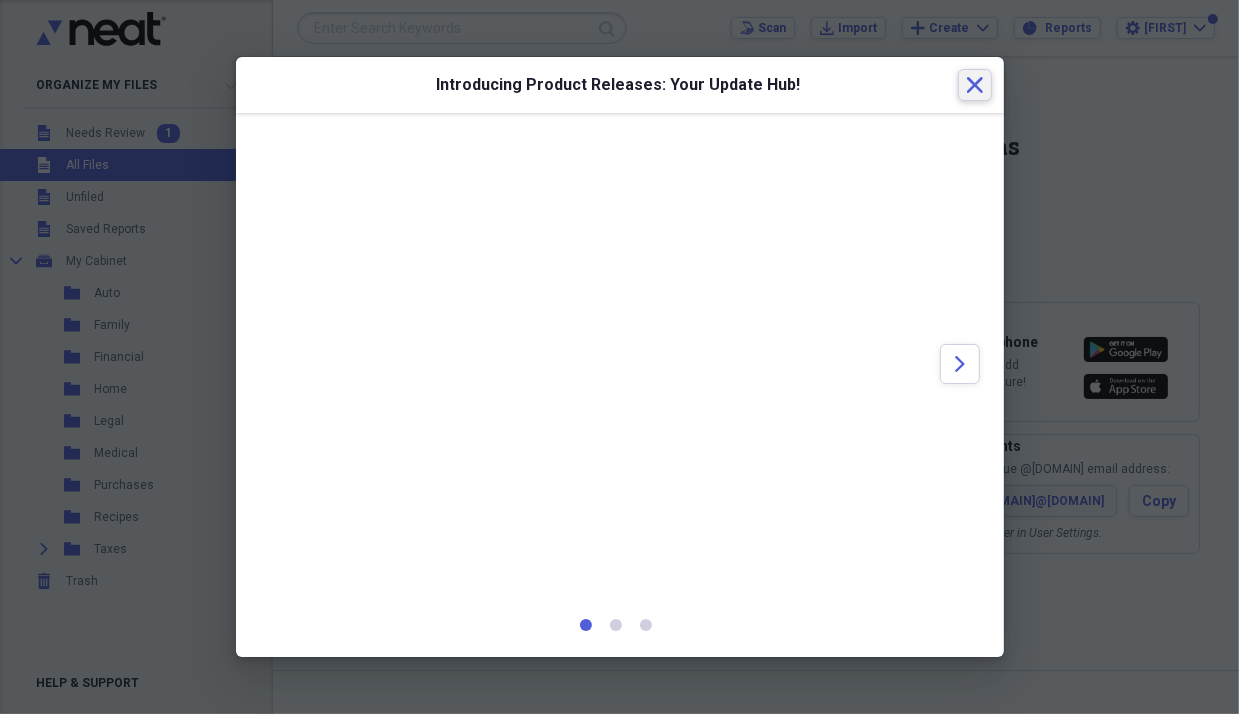 click on "Close" at bounding box center [975, 85] 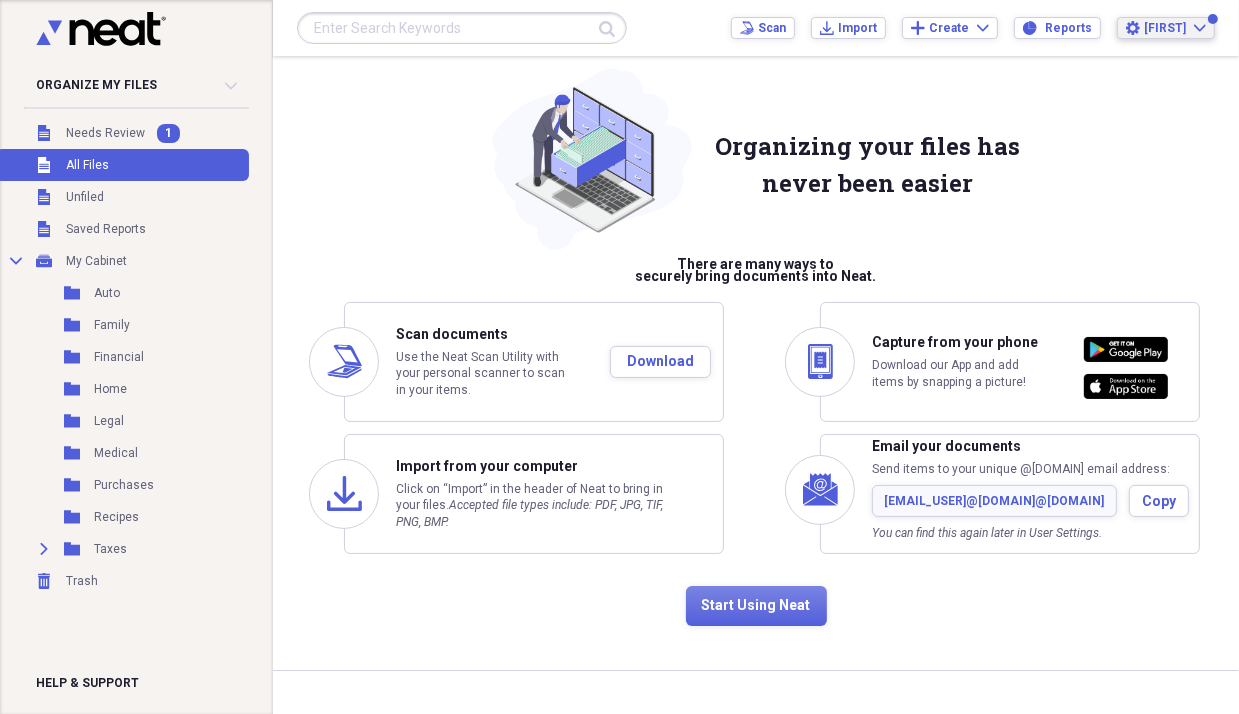 click on "Settings [FIRST] Expand" at bounding box center (1166, 28) 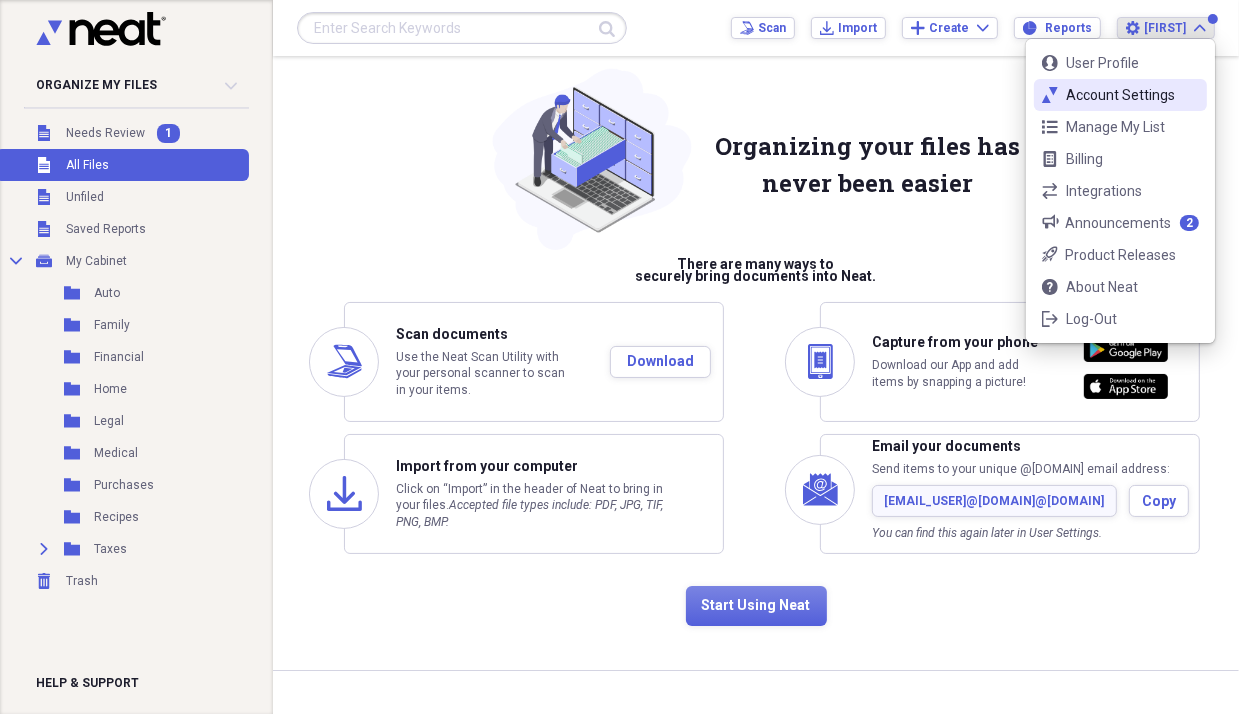 click on "Account Settings" at bounding box center (1120, 95) 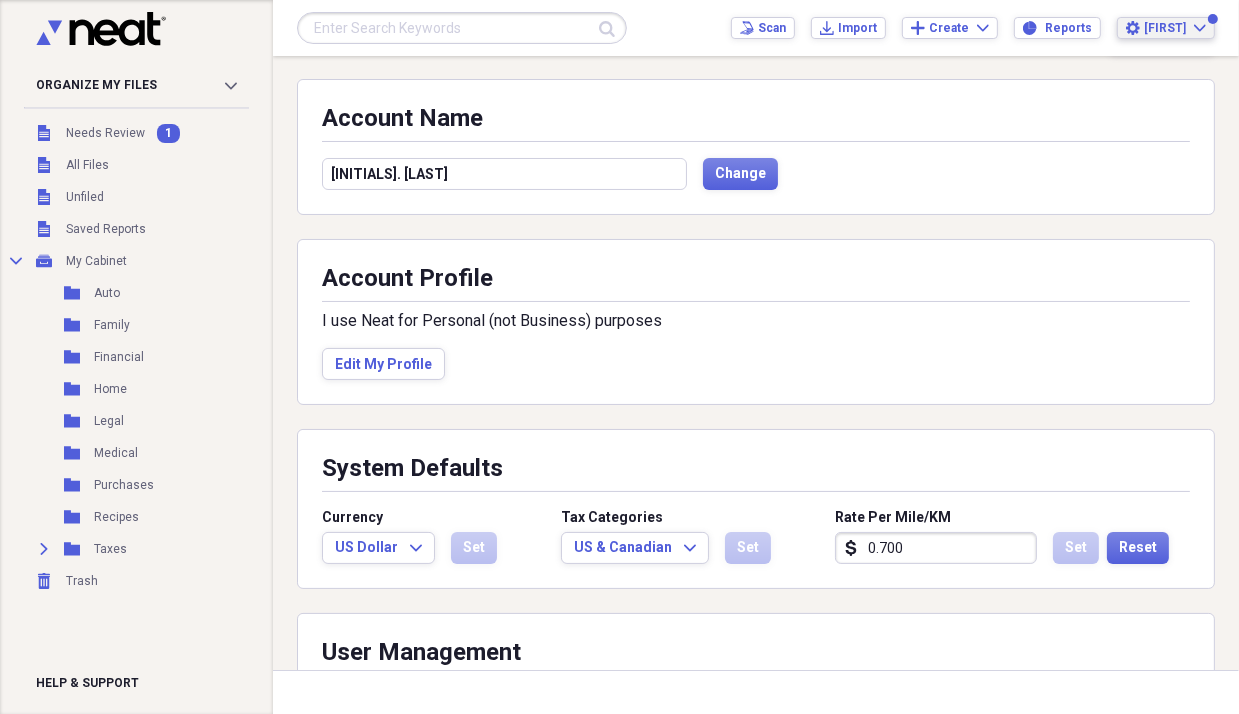 scroll, scrollTop: 0, scrollLeft: 0, axis: both 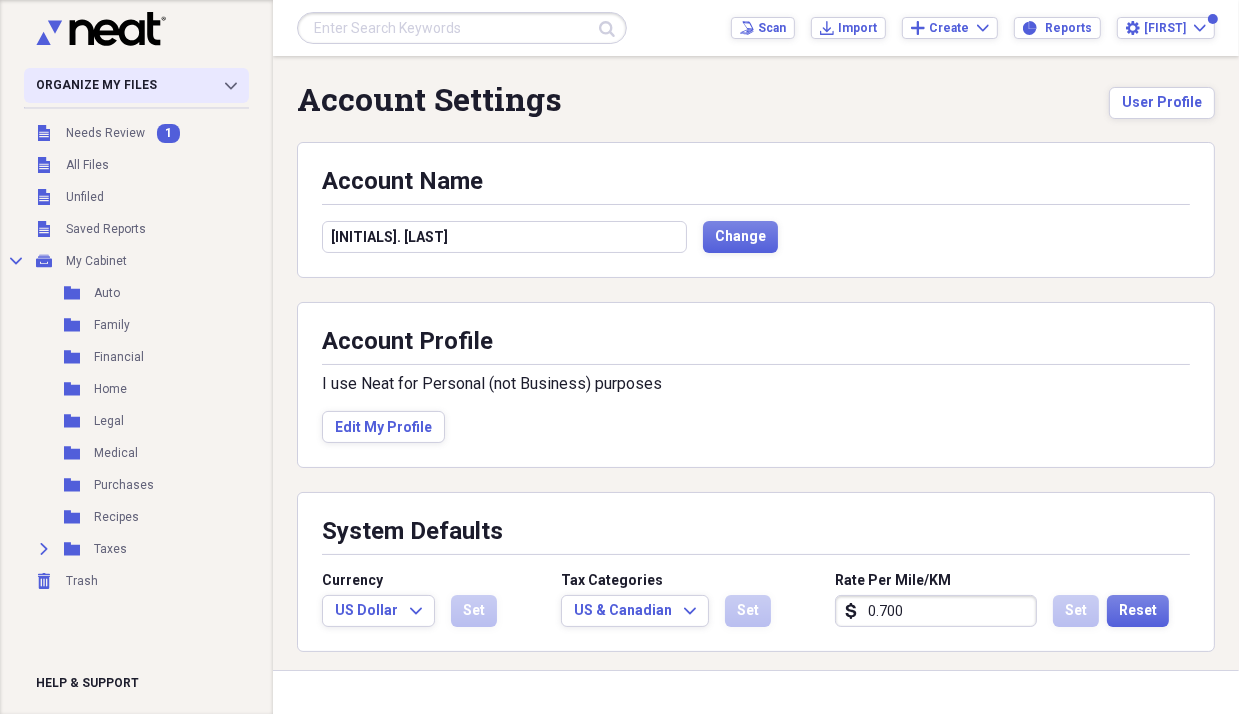 click on "Organize My Files 1 Collapse" at bounding box center [136, 85] 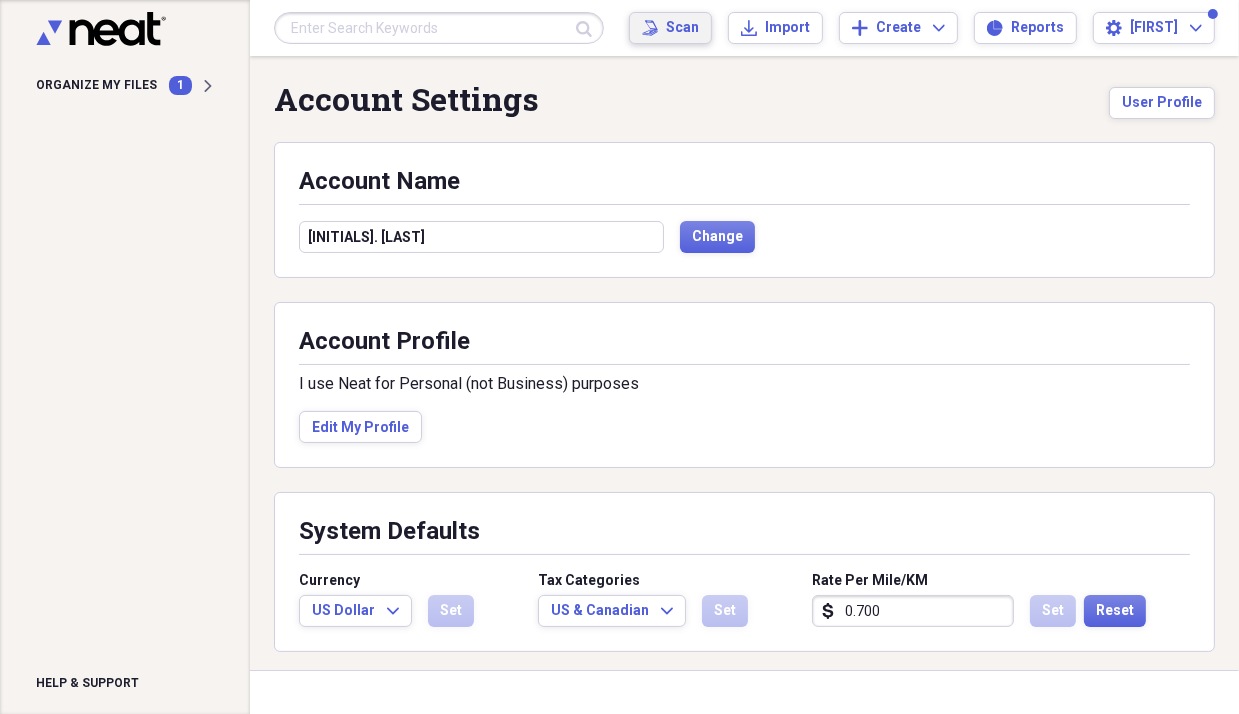 click on "Scan" at bounding box center [682, 28] 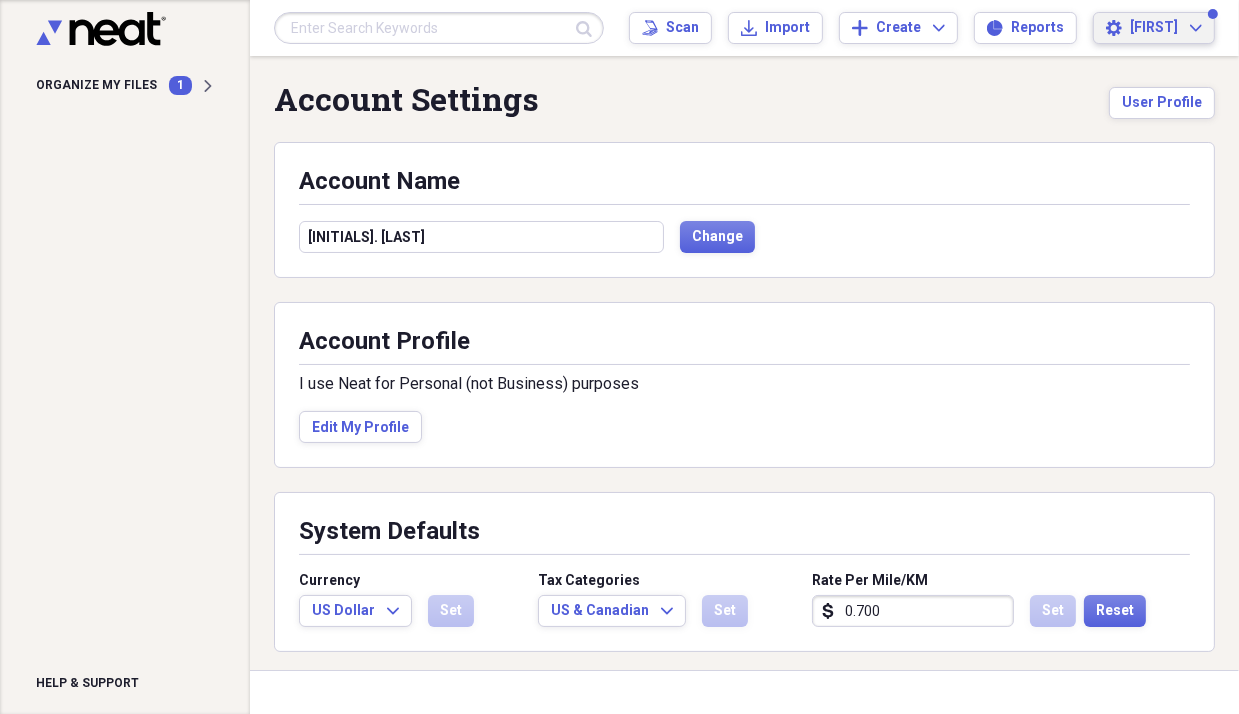 click on "[FIRST]" at bounding box center (1154, 28) 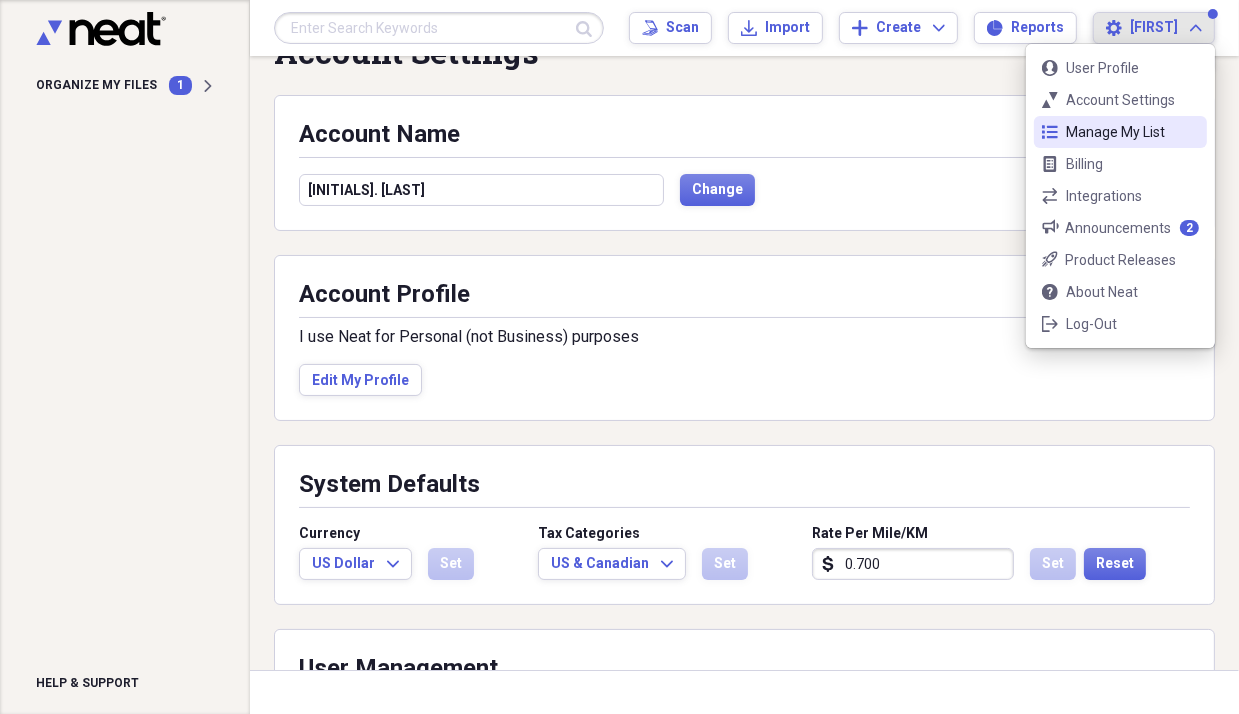 scroll, scrollTop: 0, scrollLeft: 0, axis: both 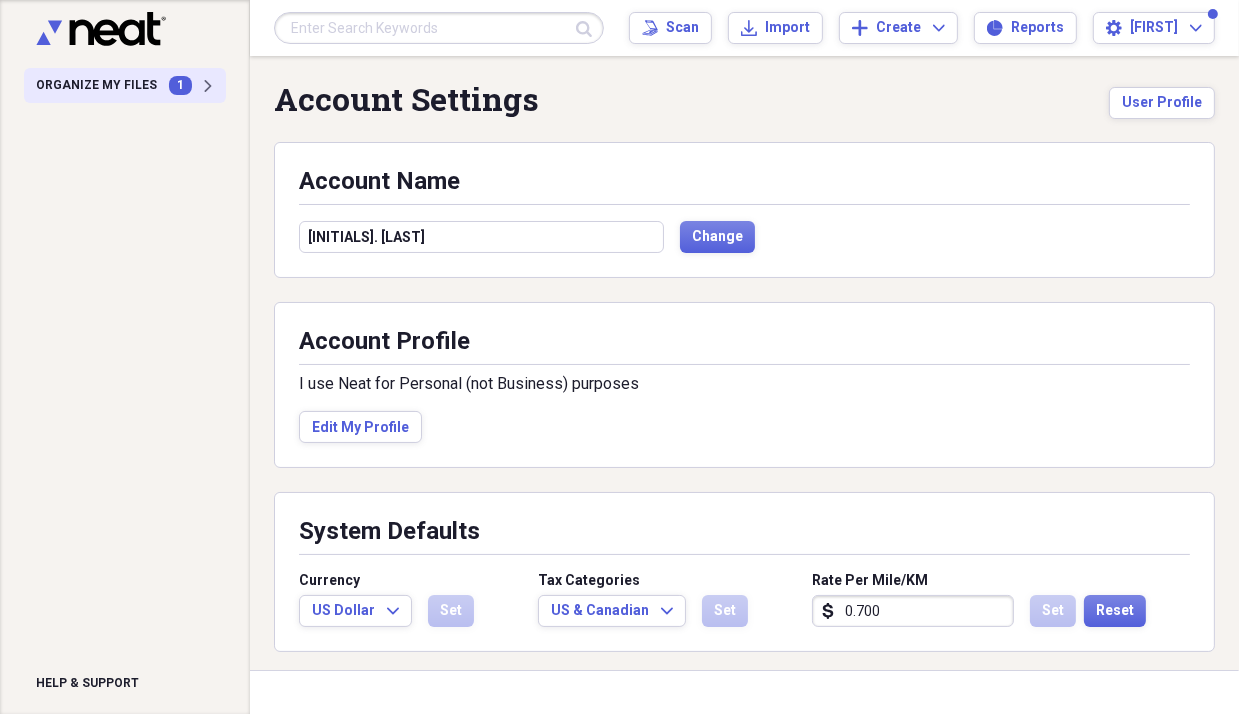click on "Organize My Files 1 Expand" at bounding box center [125, 85] 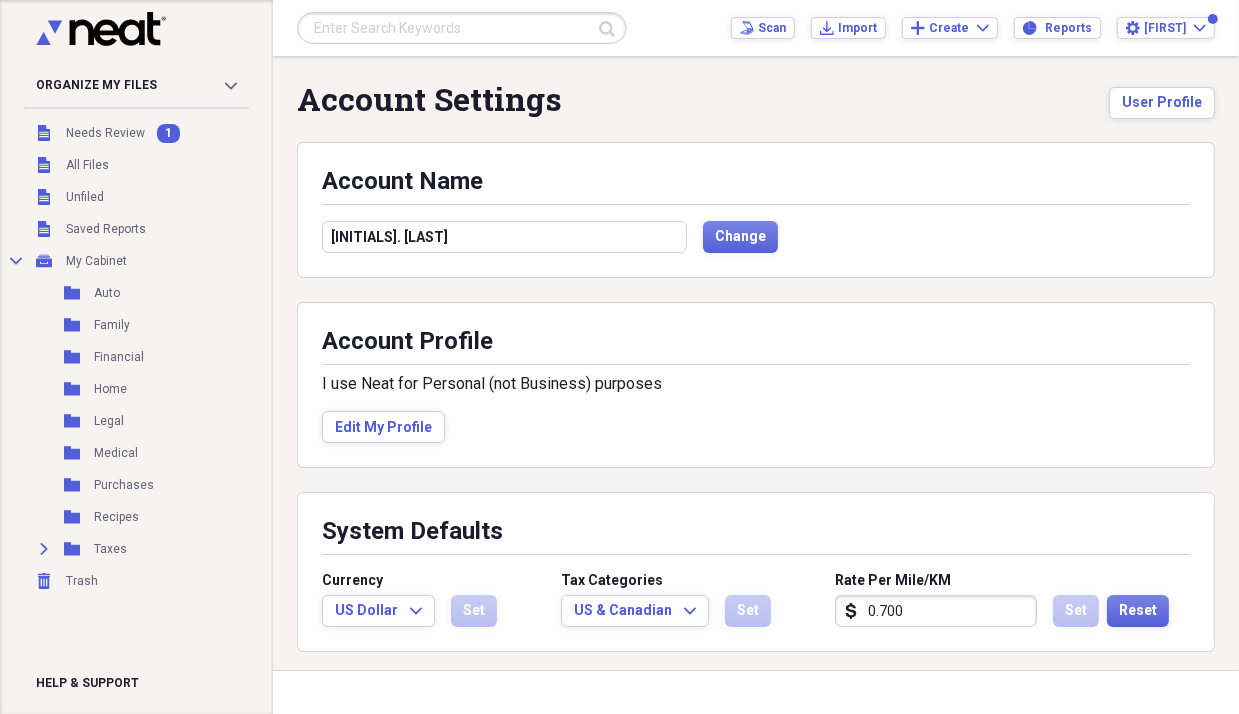 scroll, scrollTop: 100, scrollLeft: 0, axis: vertical 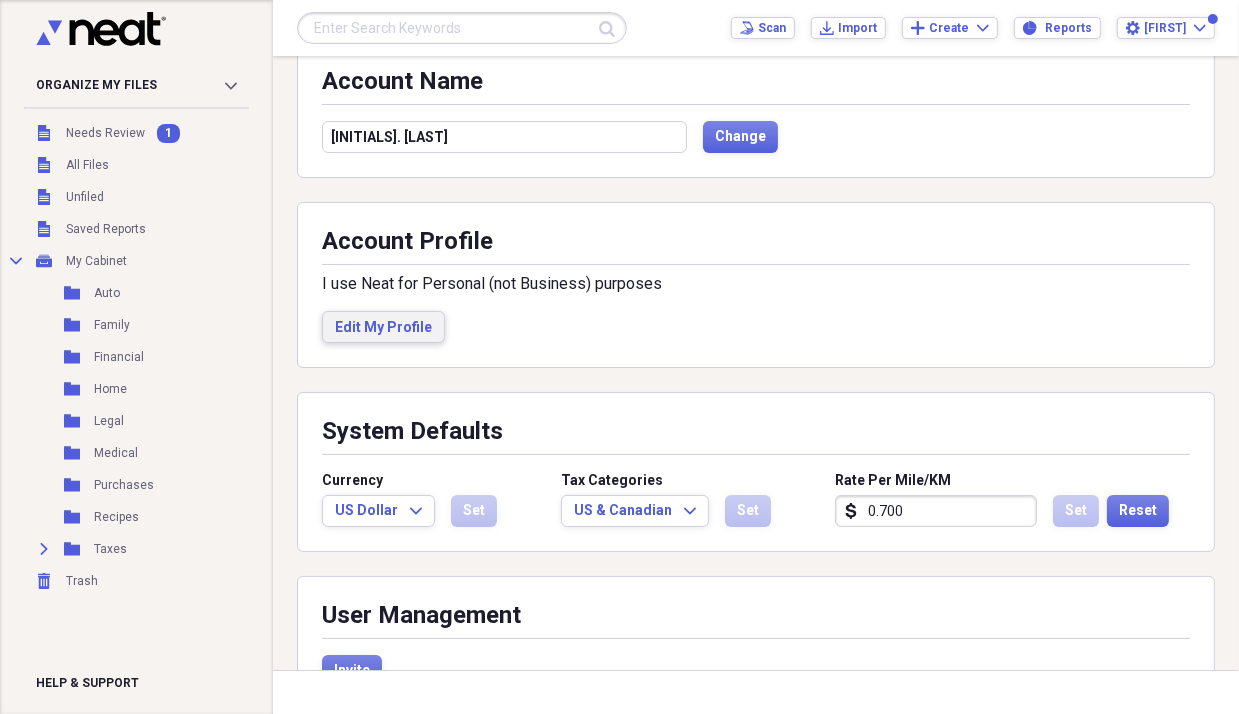 click on "Edit My Profile" at bounding box center (383, 328) 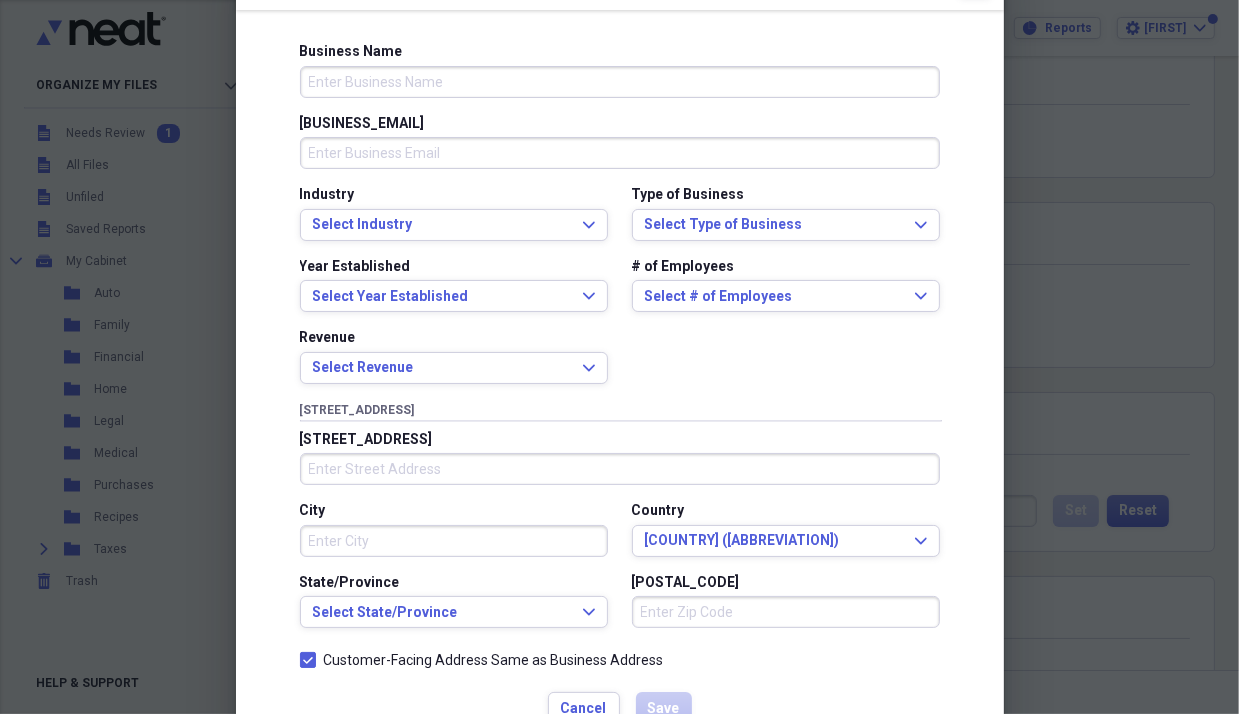 scroll, scrollTop: 148, scrollLeft: 0, axis: vertical 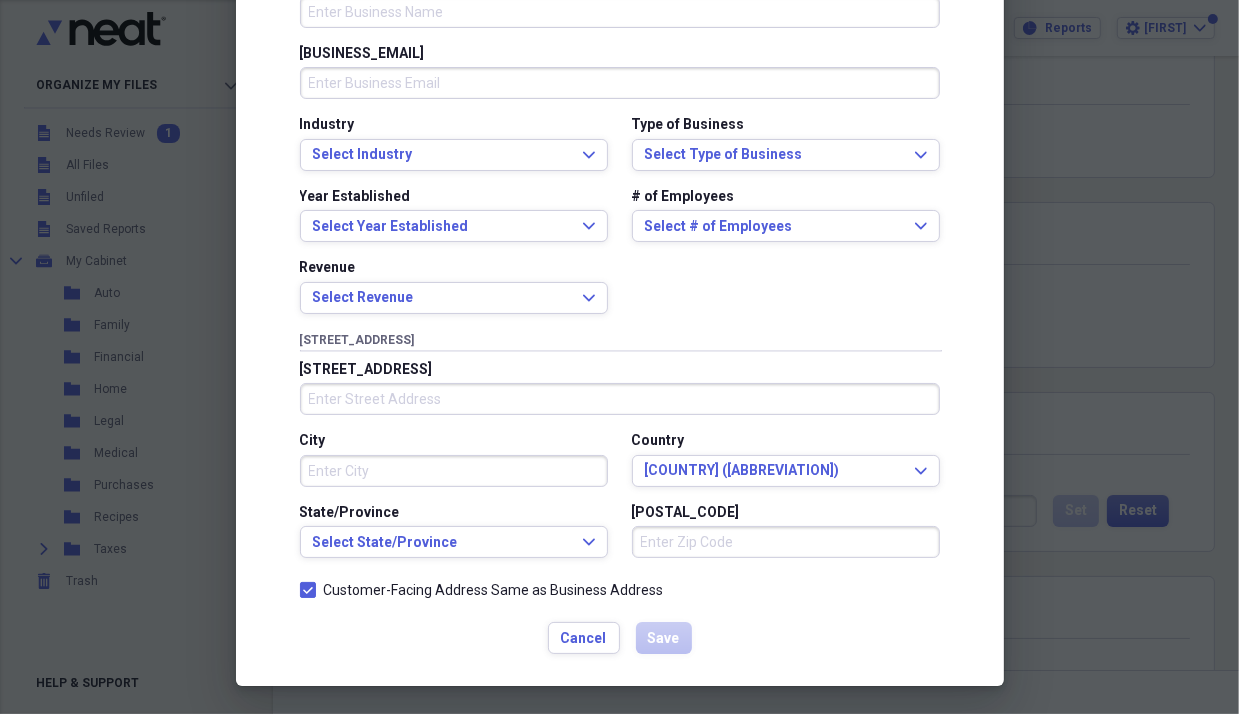 click at bounding box center (619, 357) 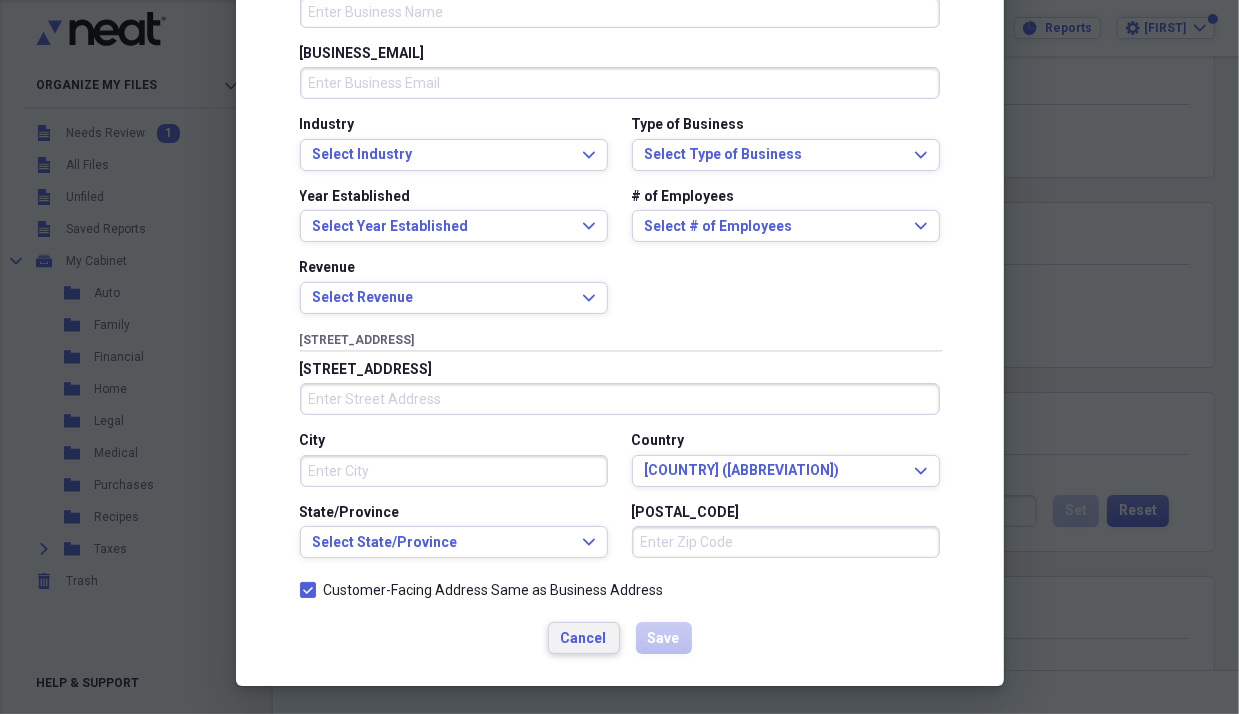 click on "Cancel" at bounding box center [584, 639] 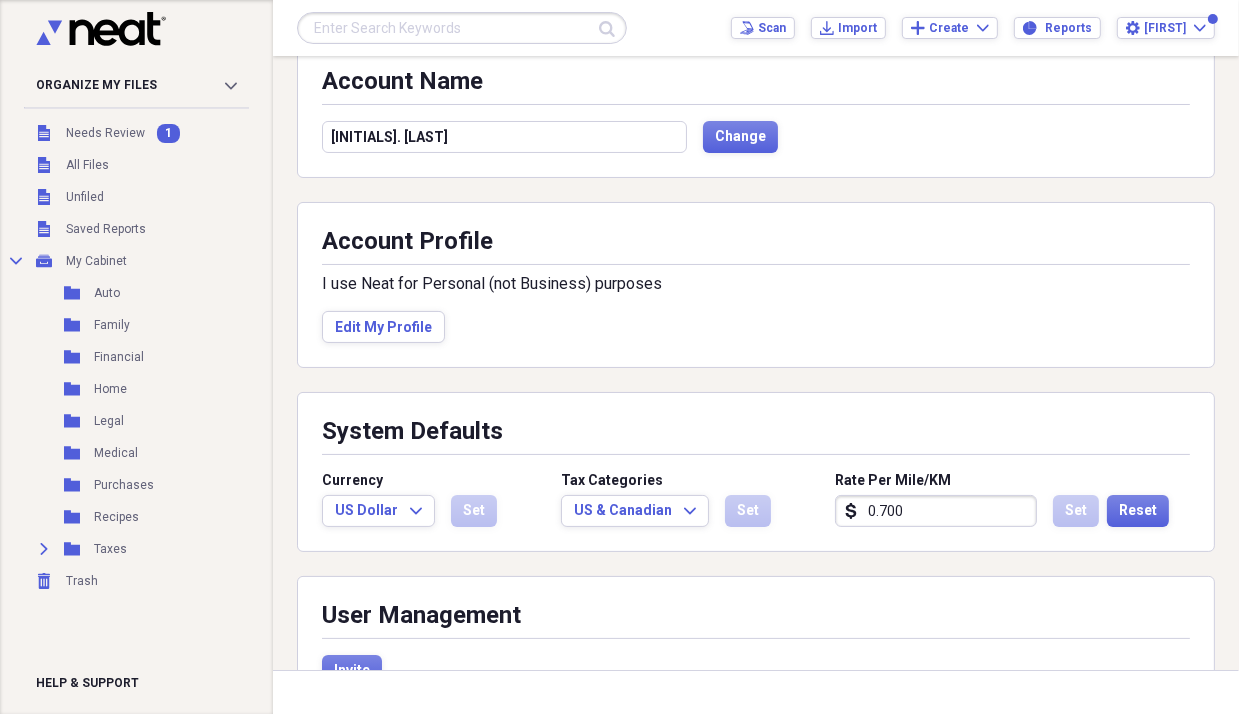 click 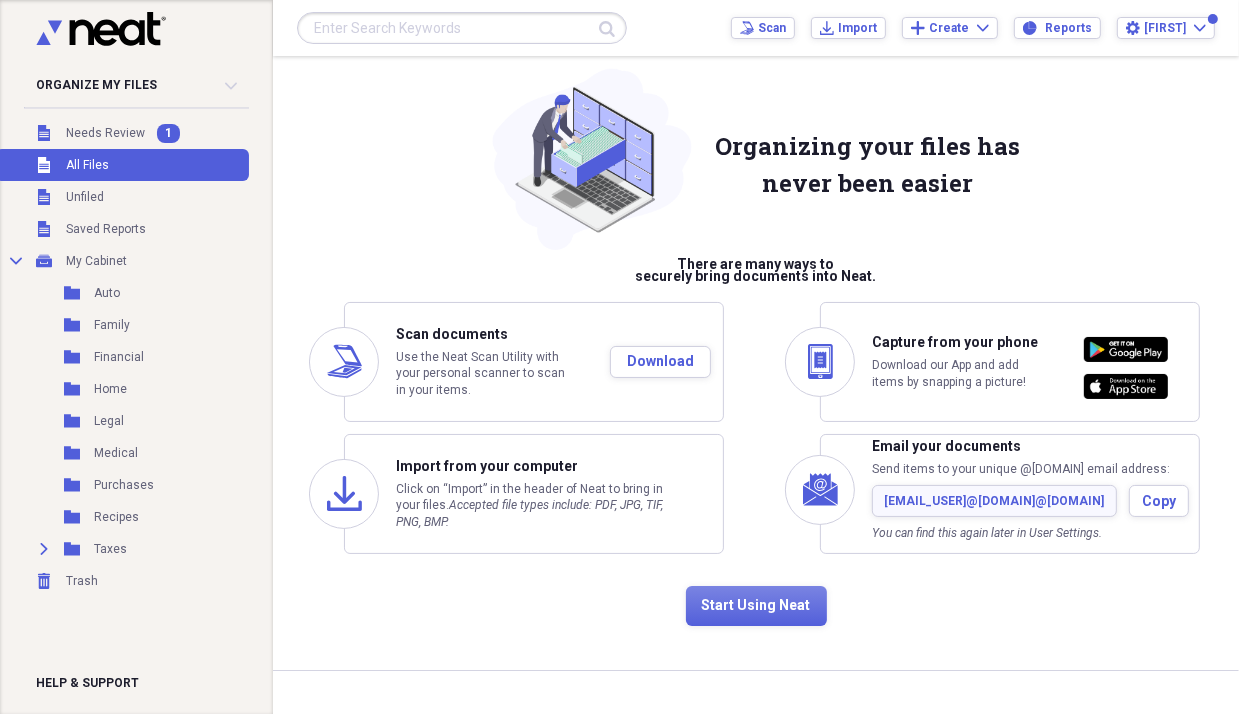 scroll, scrollTop: 0, scrollLeft: 0, axis: both 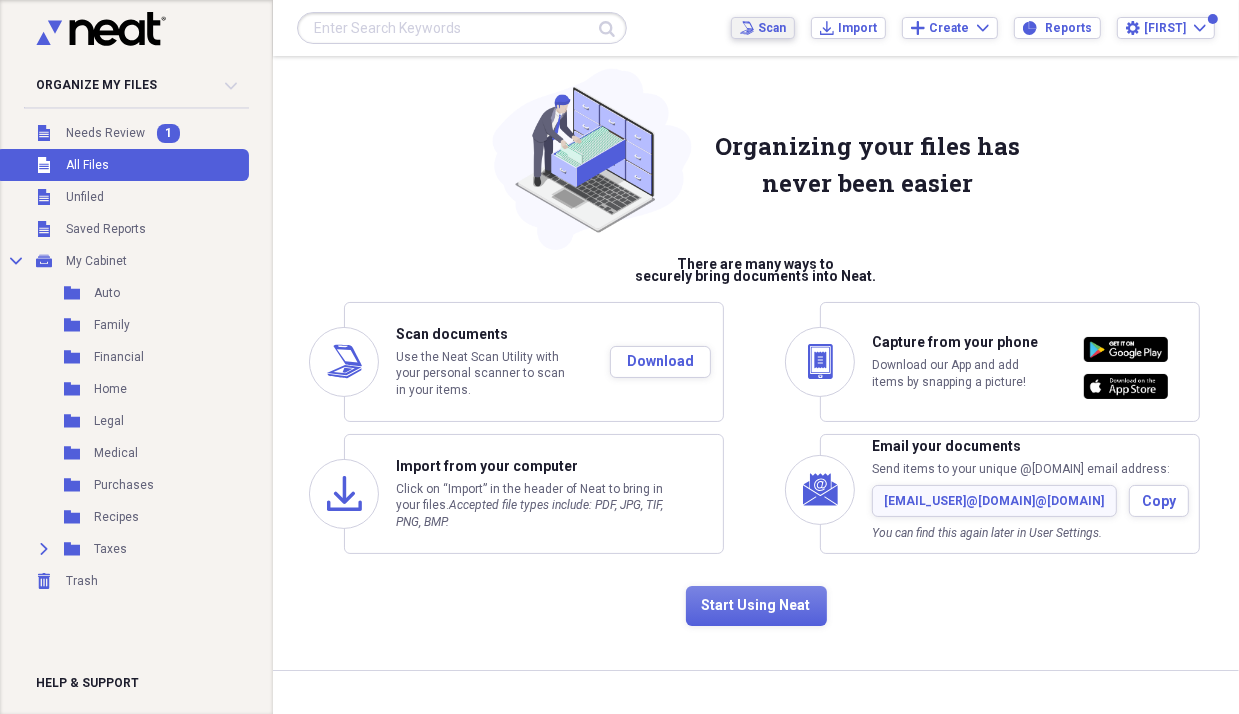 click on "Scan" at bounding box center (772, 28) 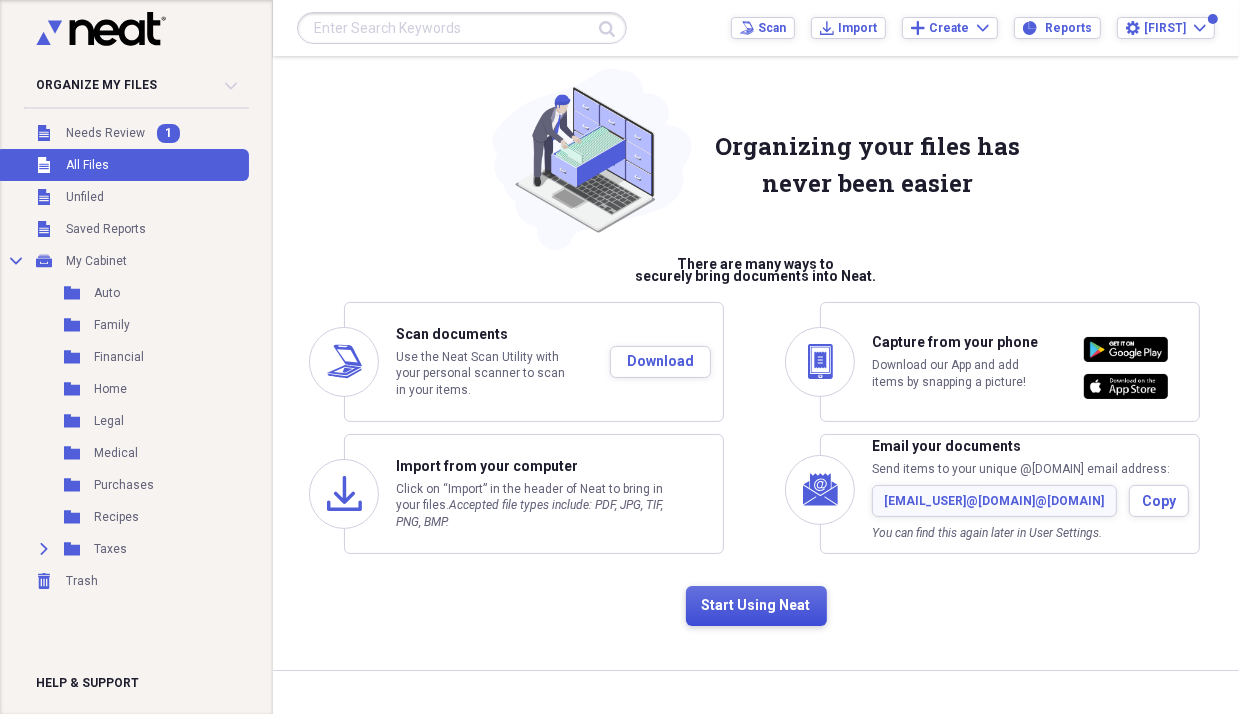 click on "Start Using Neat" at bounding box center (756, 606) 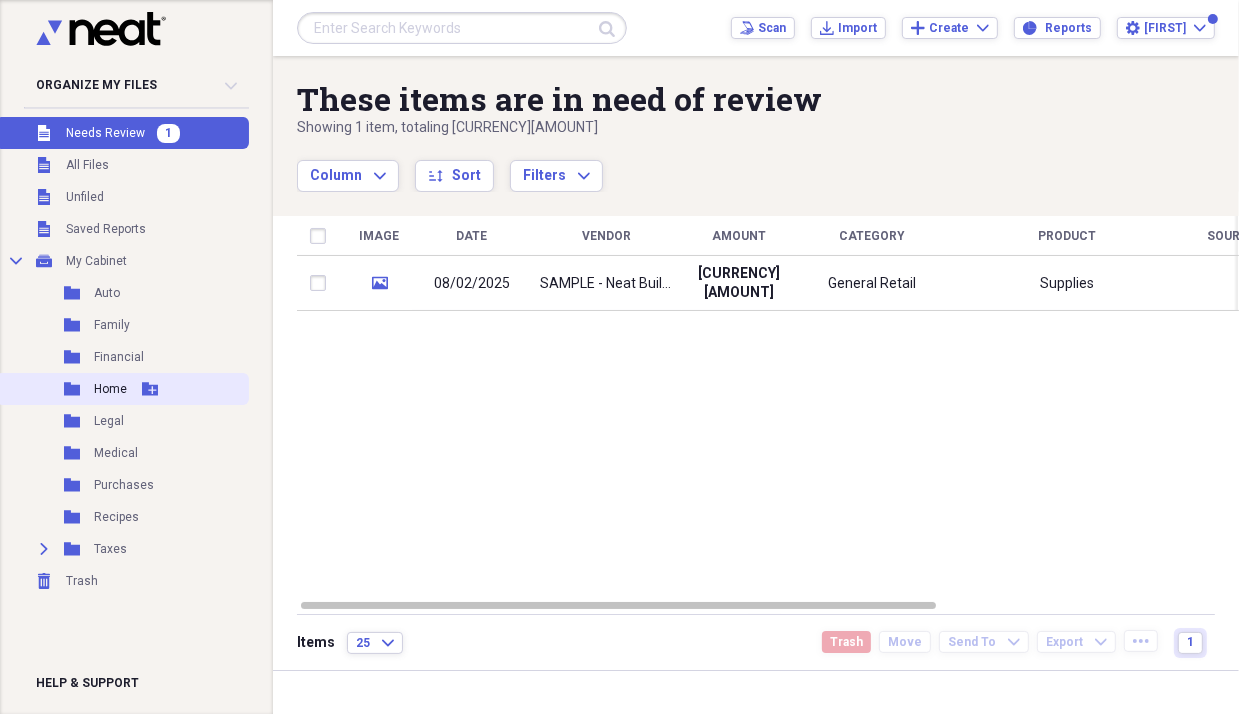 click on "Add Folder" at bounding box center (150, 389) 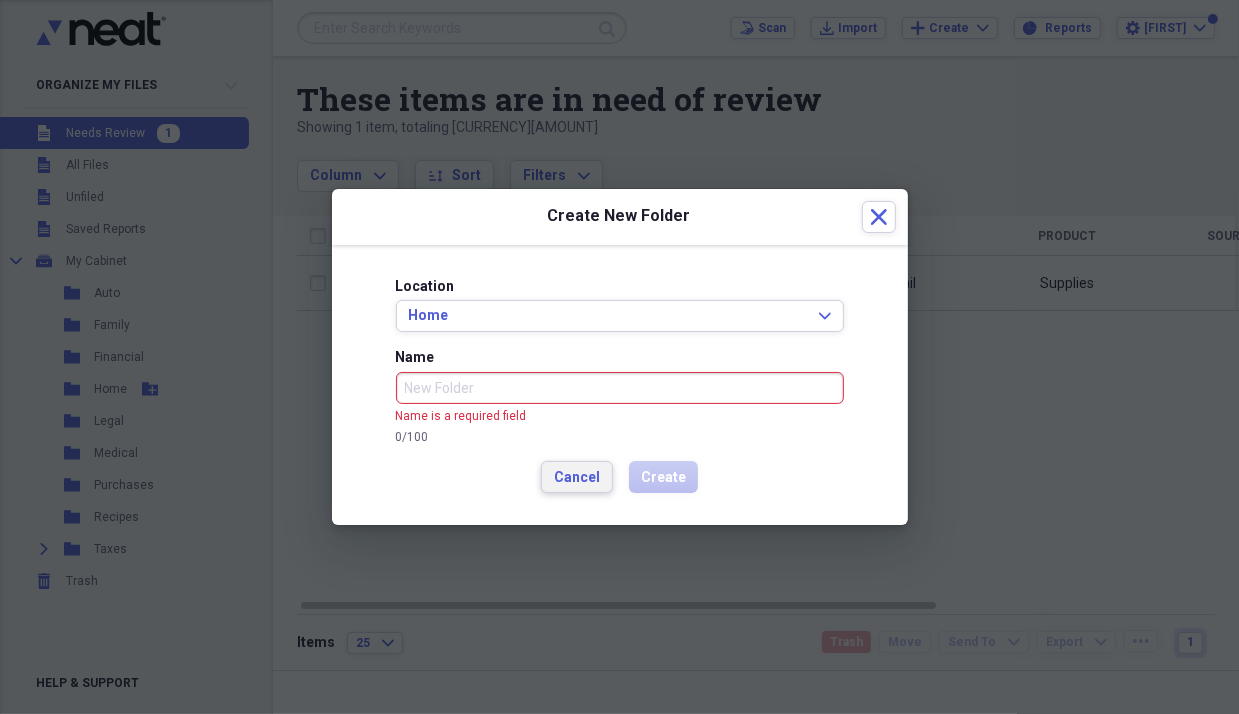 click on "Location Home Expand Name Name is a required field 0 / 100 Cancel Create" at bounding box center [620, 385] 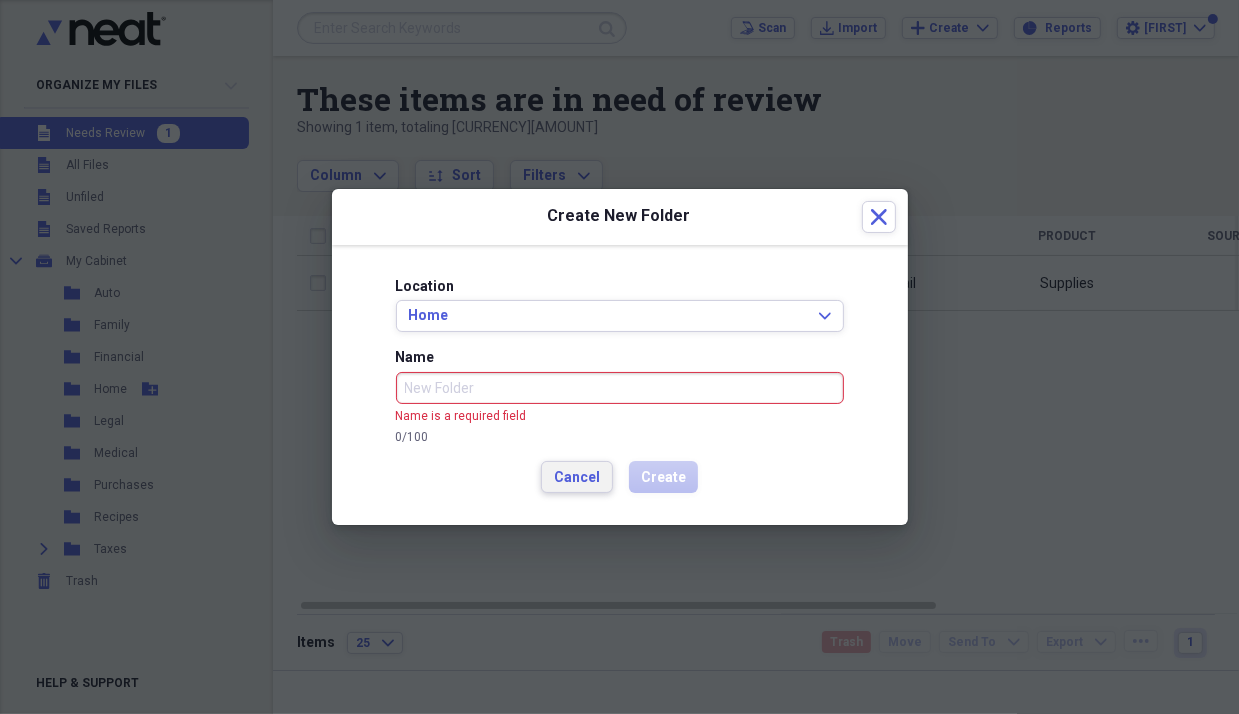 click on "Cancel" at bounding box center (577, 477) 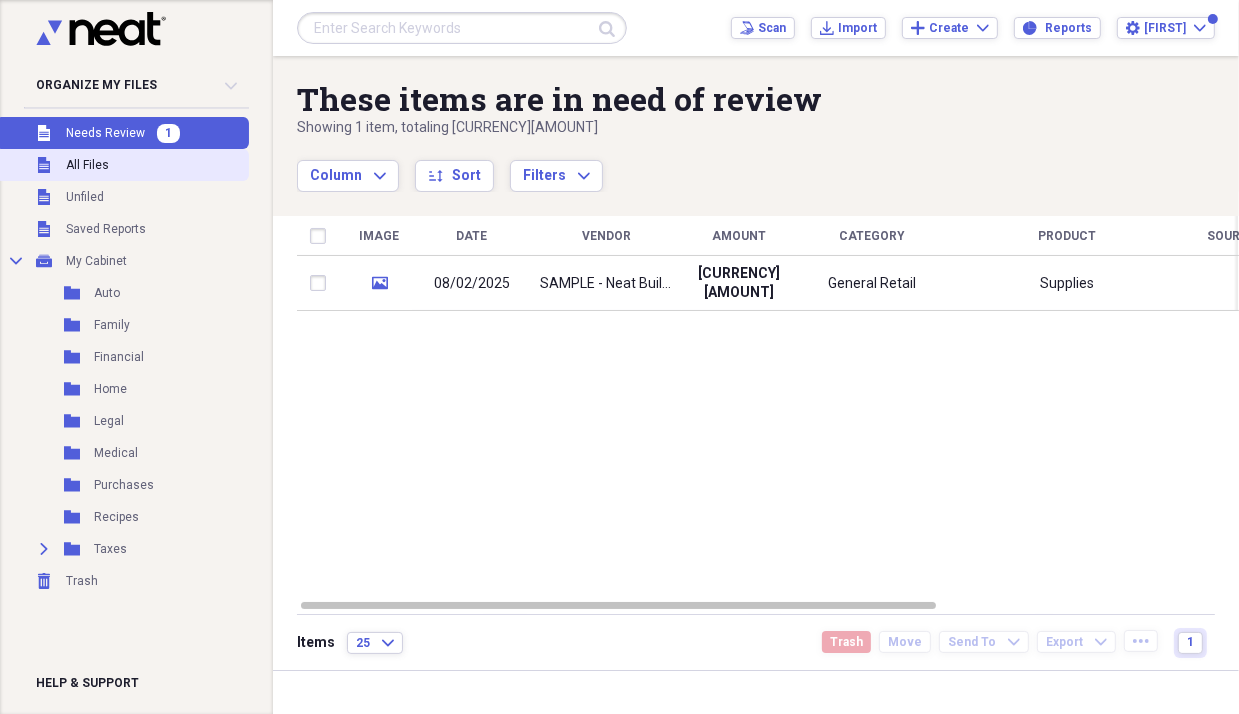 click on "Unfiled All Files" at bounding box center (122, 165) 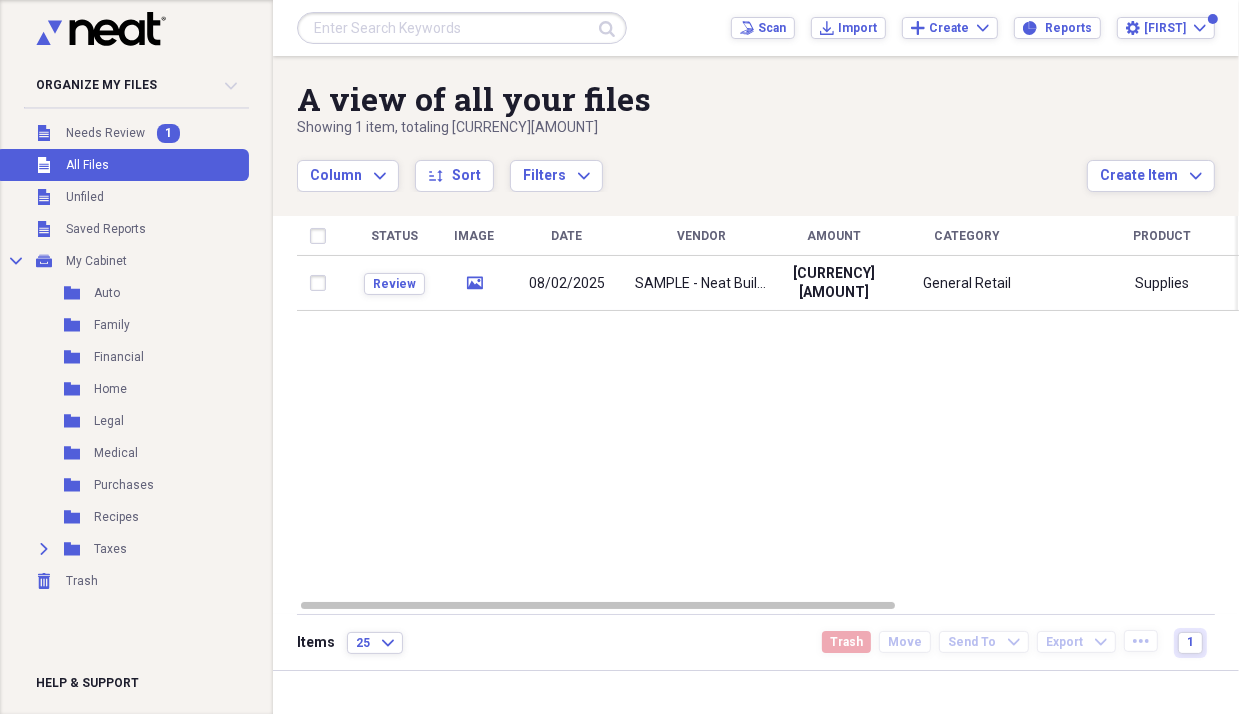 click on "Organize My Files 1 Collapse" at bounding box center (136, 85) 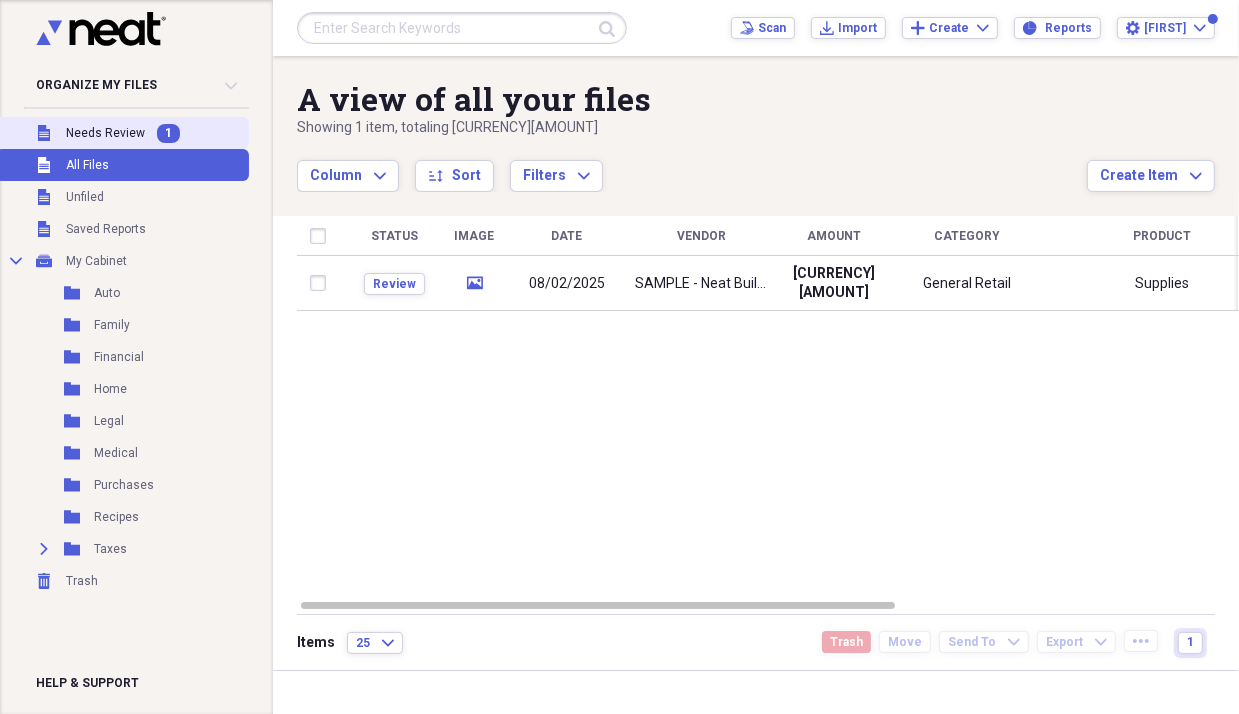 click on "Unfiled Needs Review 1" at bounding box center (122, 133) 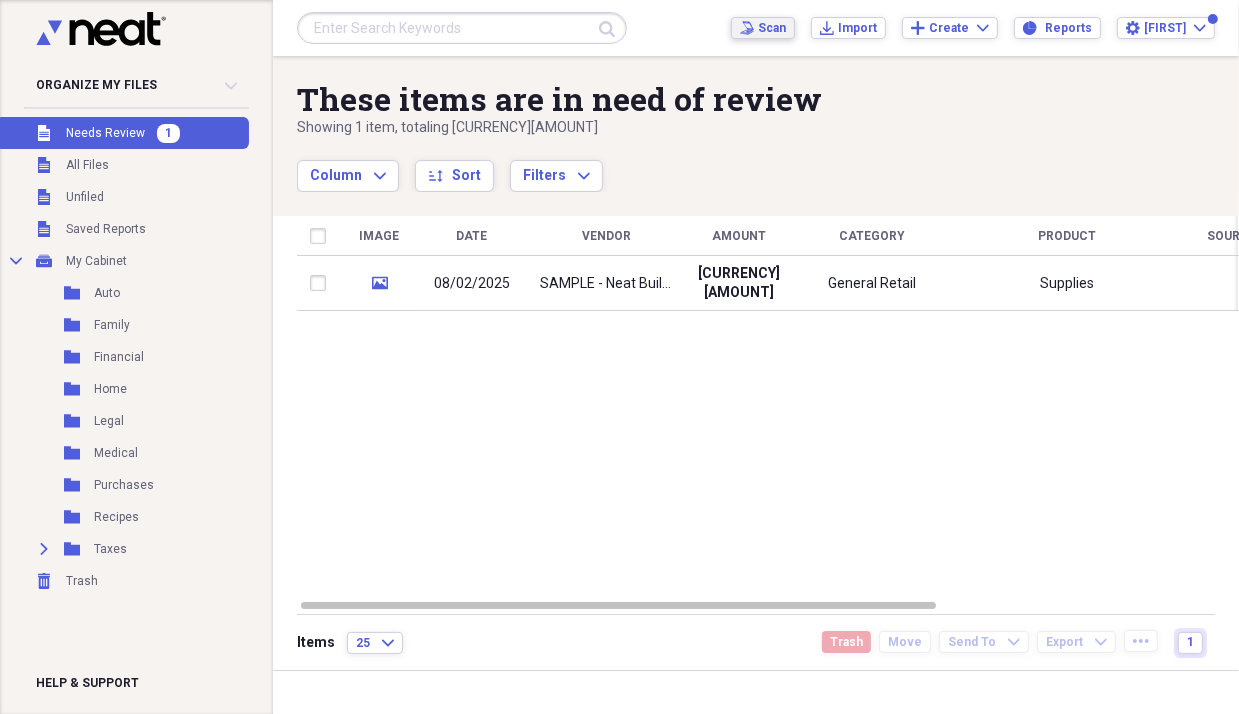 click on "Scan Scan" at bounding box center (763, 28) 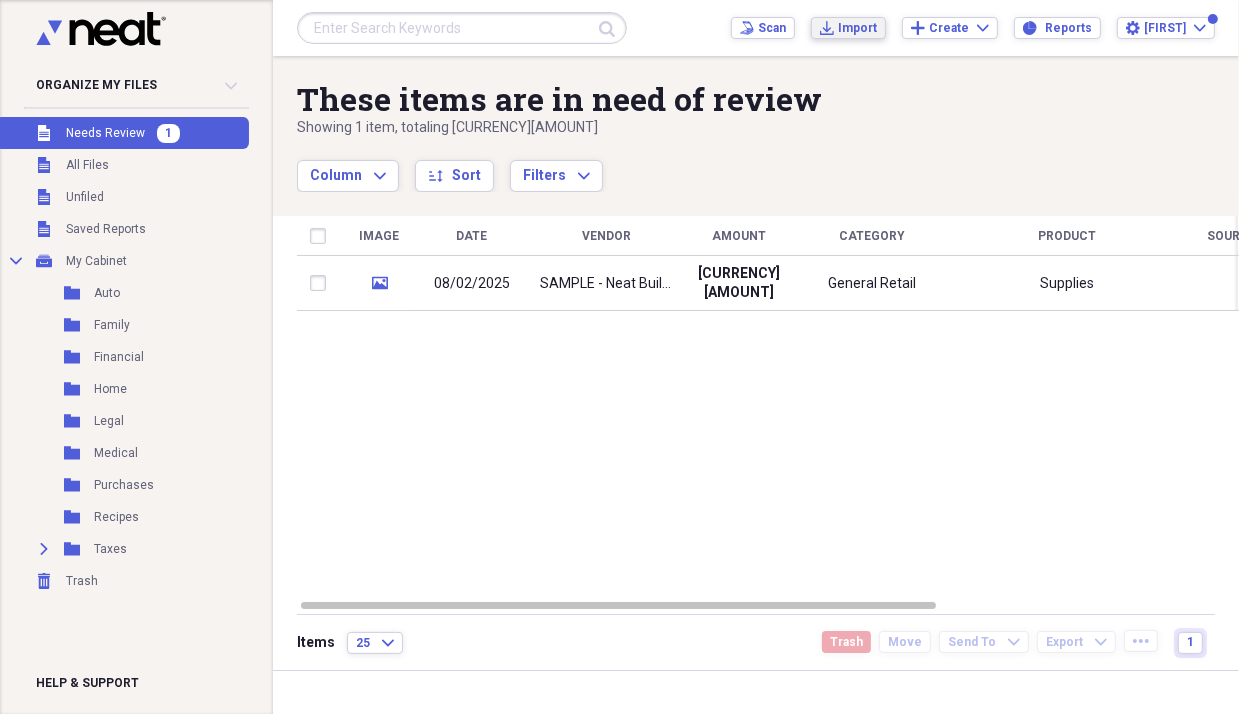click on "Import" at bounding box center (857, 28) 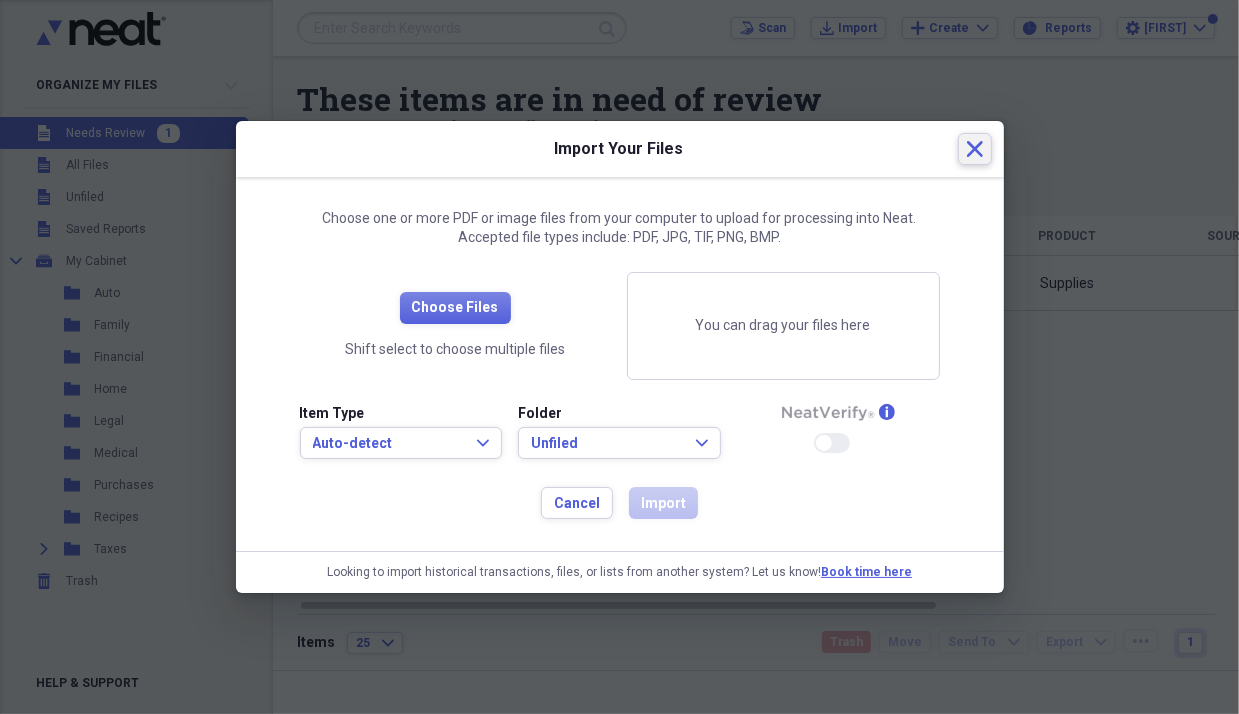 click on "Close" at bounding box center [975, 149] 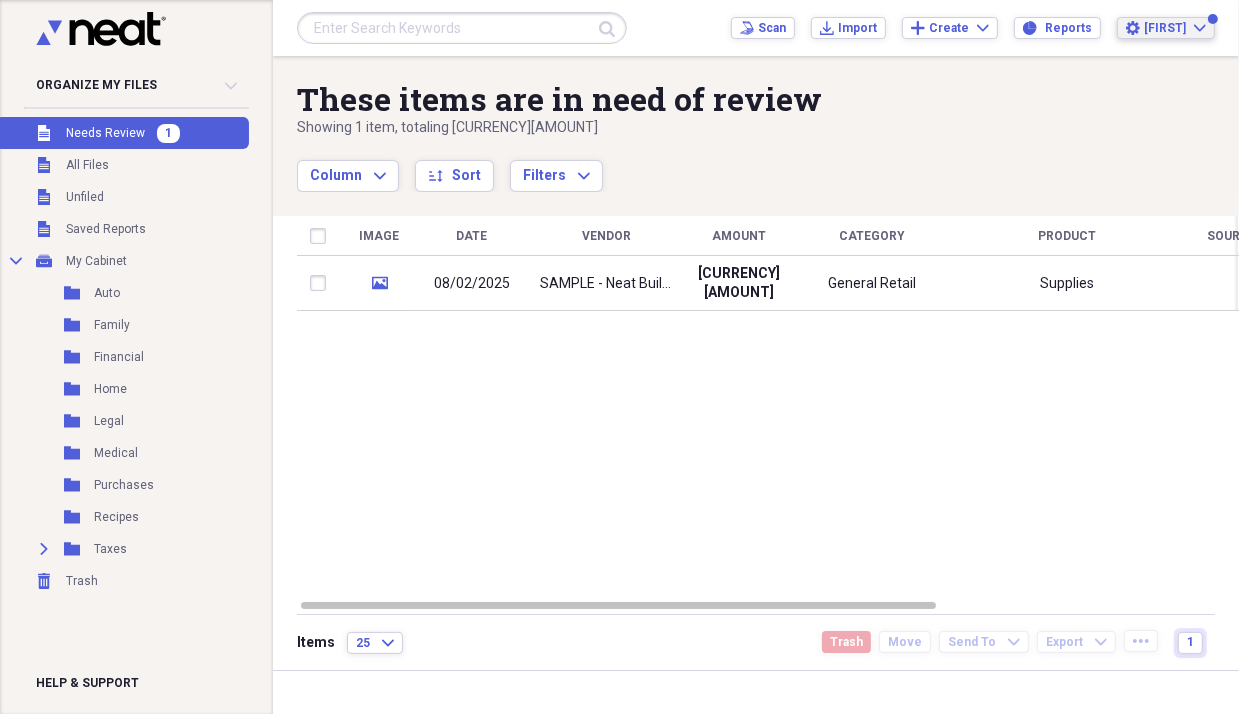 click on "Expand" 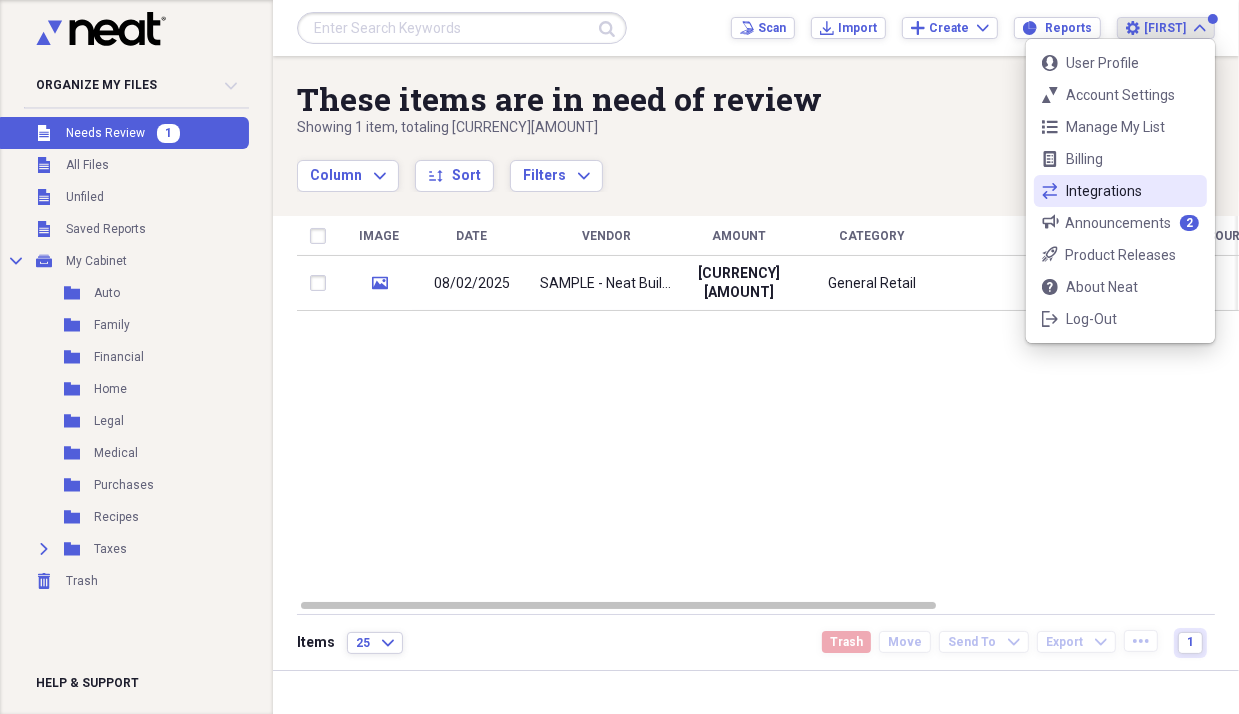 click on "Integrations" at bounding box center (1120, 191) 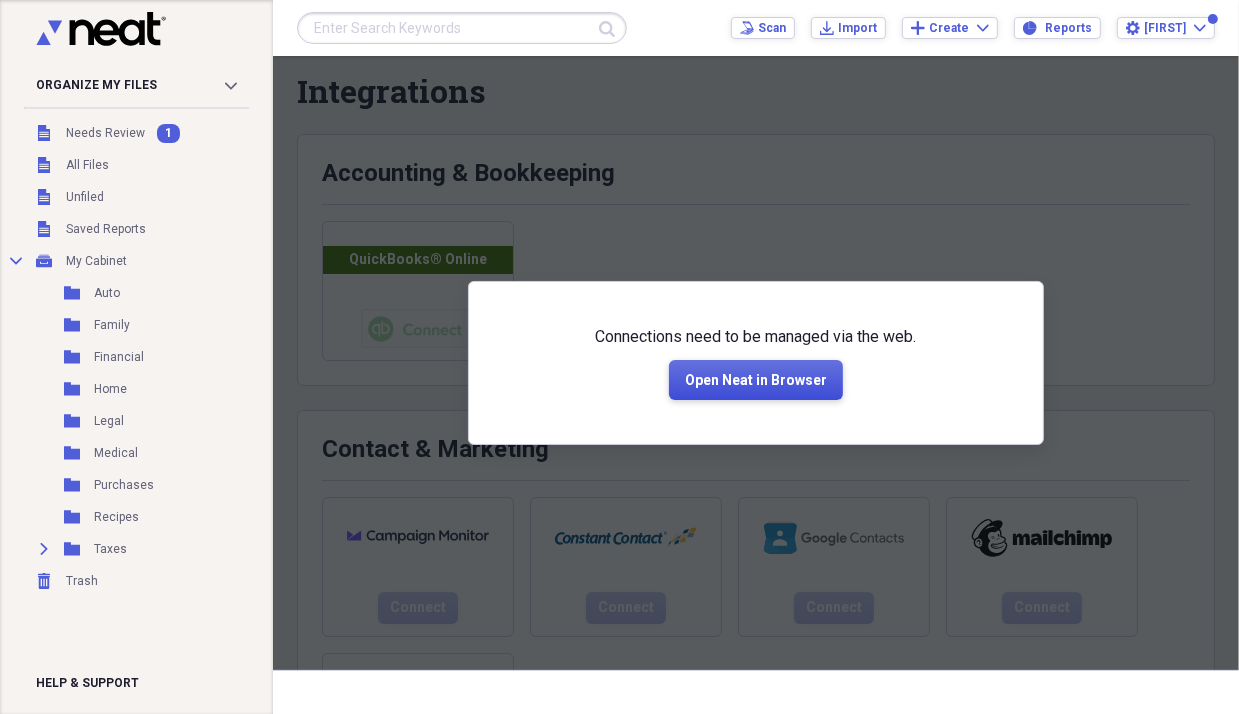 click on "Open Neat in Browser" at bounding box center (756, 381) 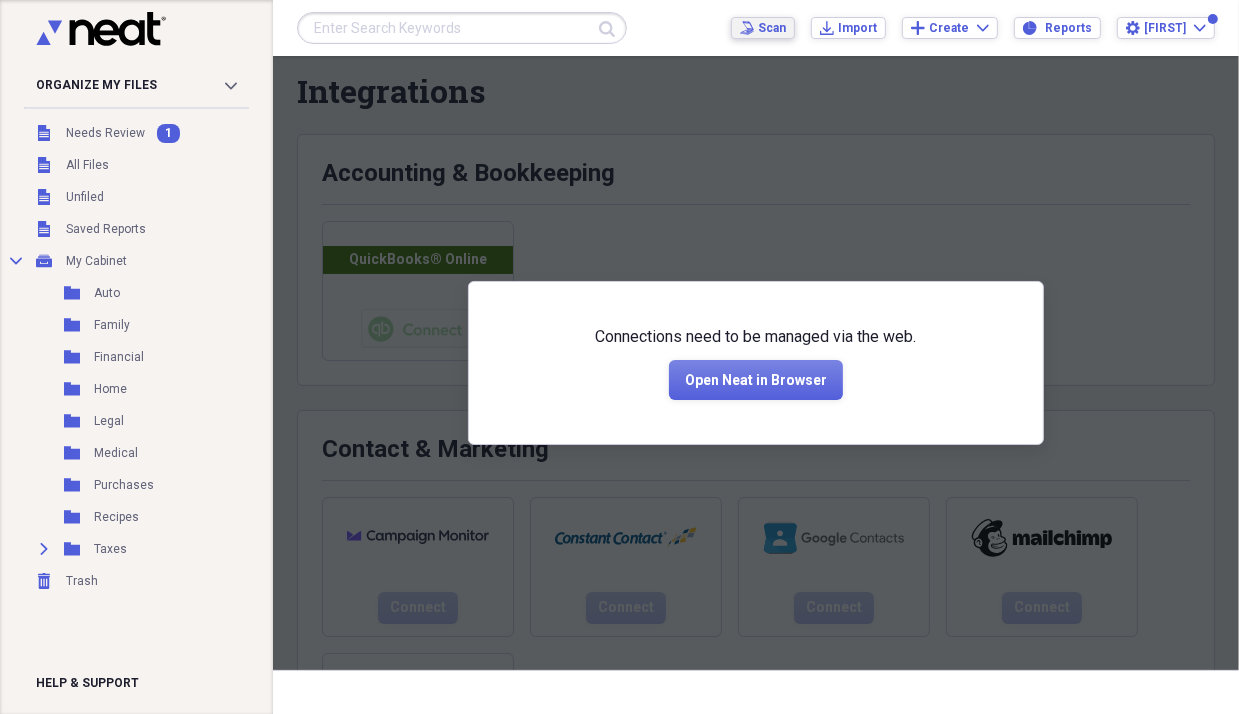click on "Scan Scan Import Import Add Create Expand Reports Reports Settings [FIRST] Expand" at bounding box center (973, 28) 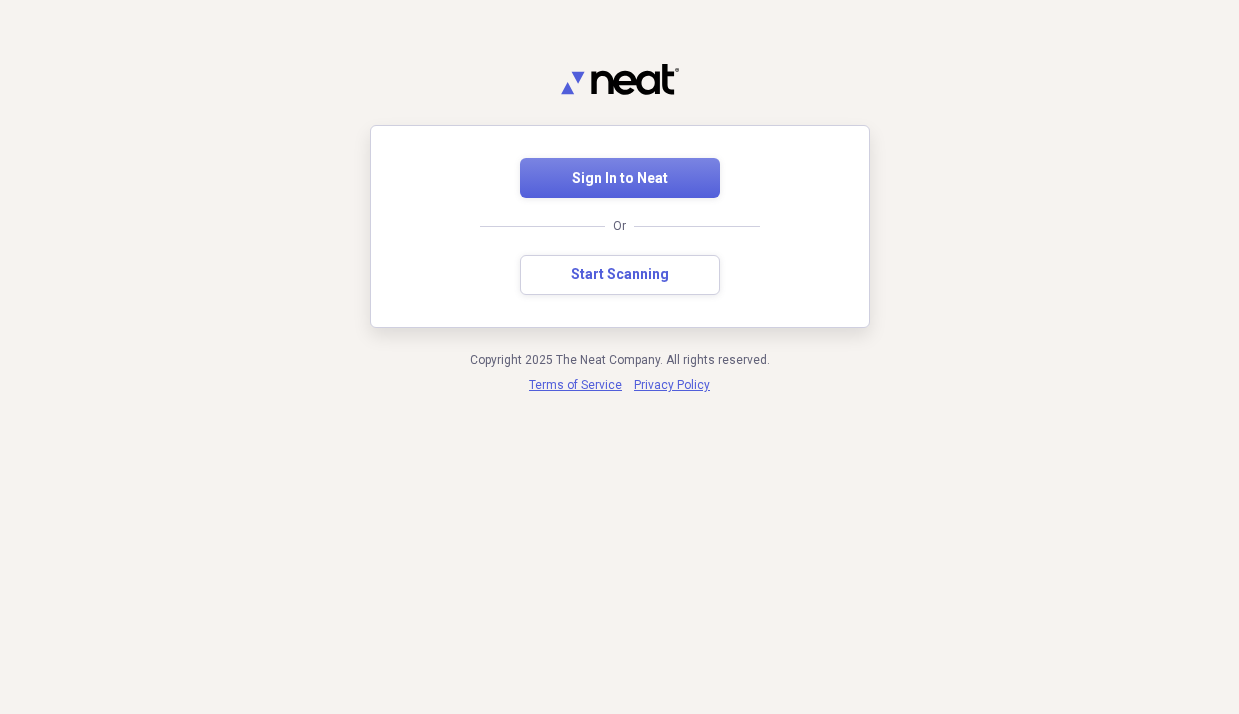 scroll, scrollTop: 0, scrollLeft: 0, axis: both 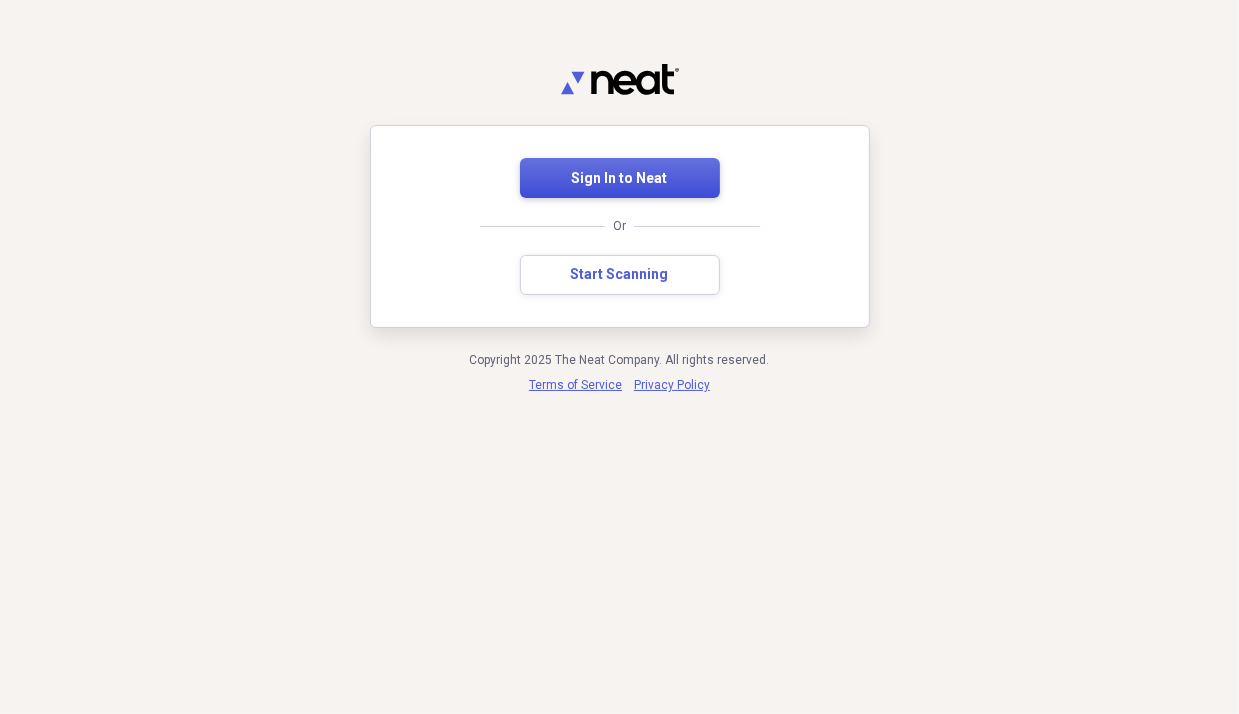 click on "Sign In to Neat" at bounding box center (620, 179) 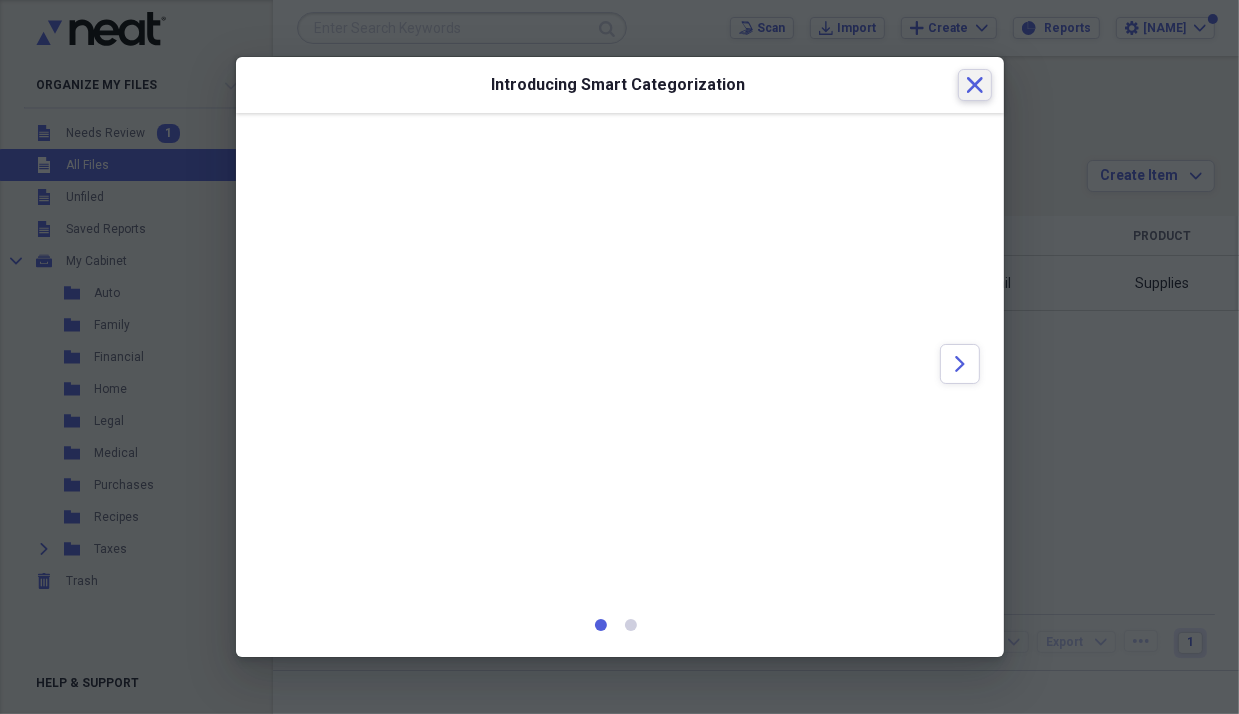 click 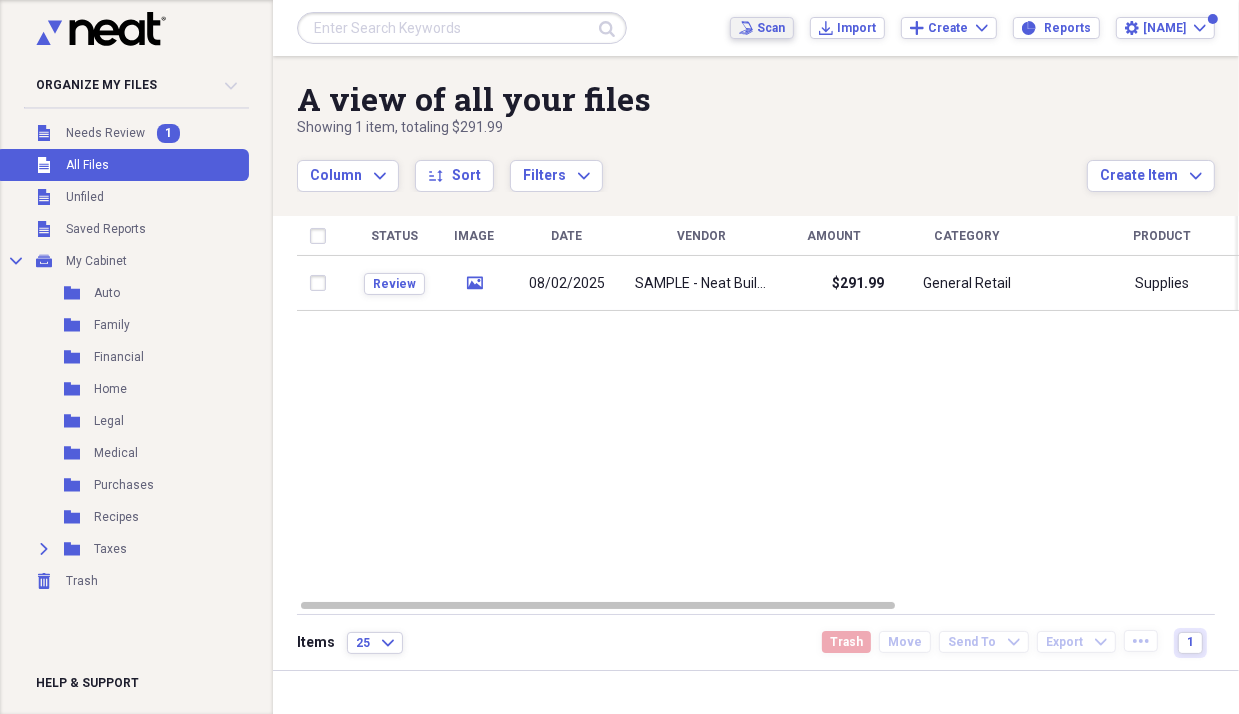 click on "Scan" at bounding box center (771, 28) 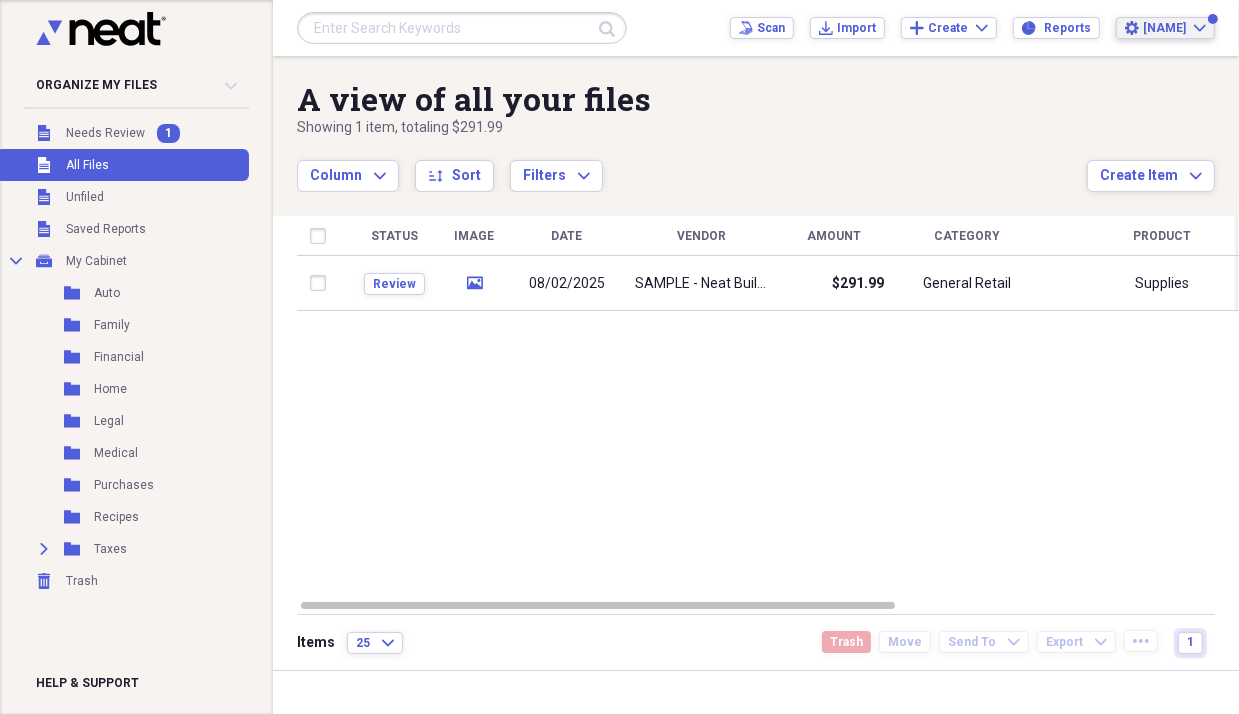 click on "[FIRST]" at bounding box center (1164, 28) 